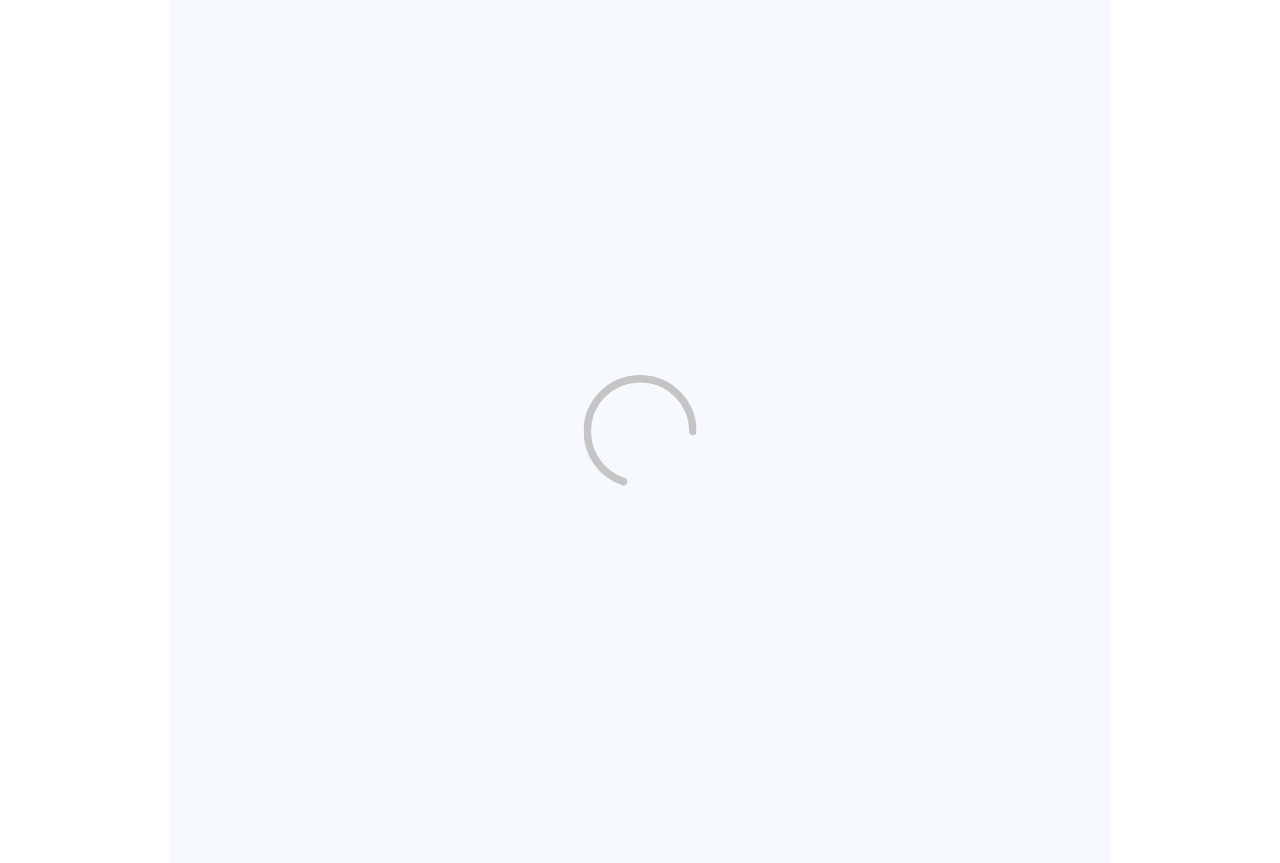 scroll, scrollTop: 0, scrollLeft: 0, axis: both 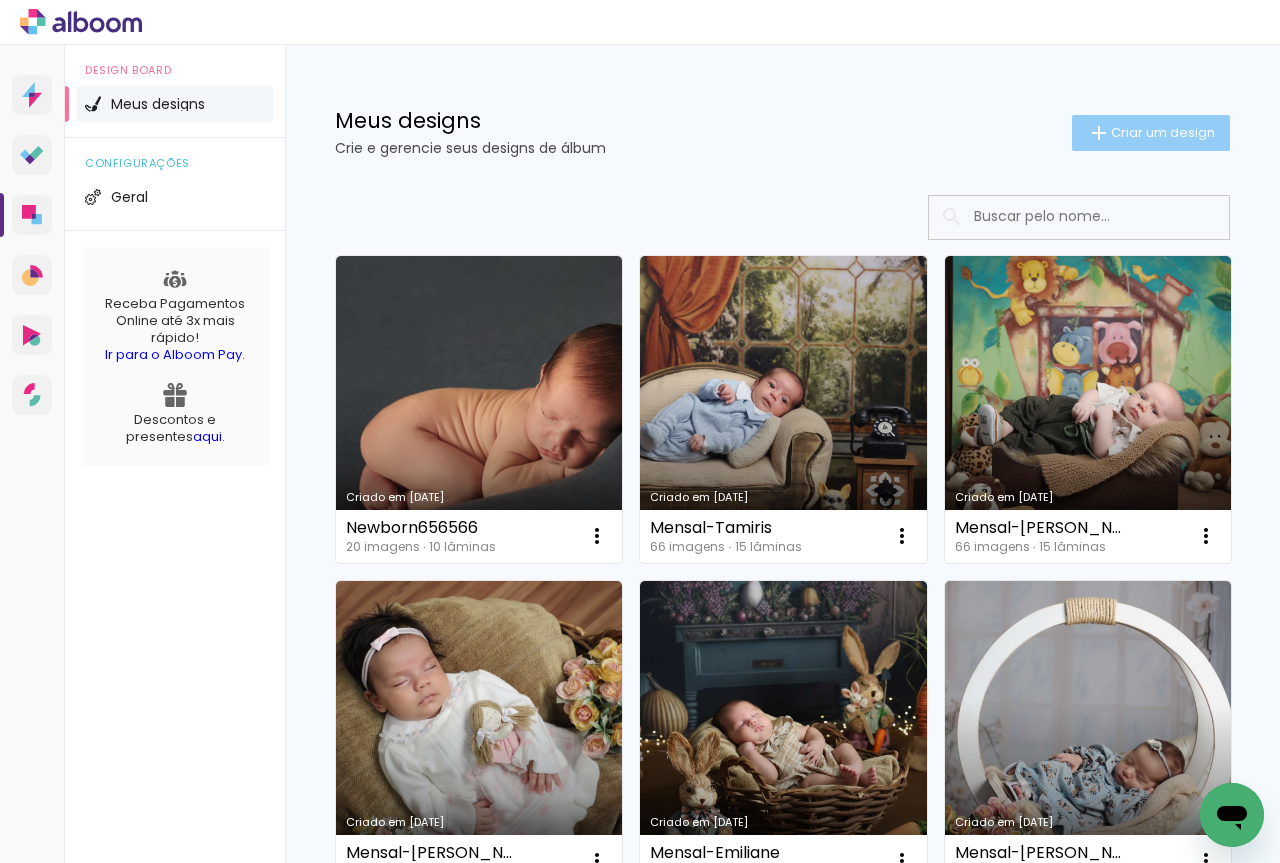 click on "Criar um design" 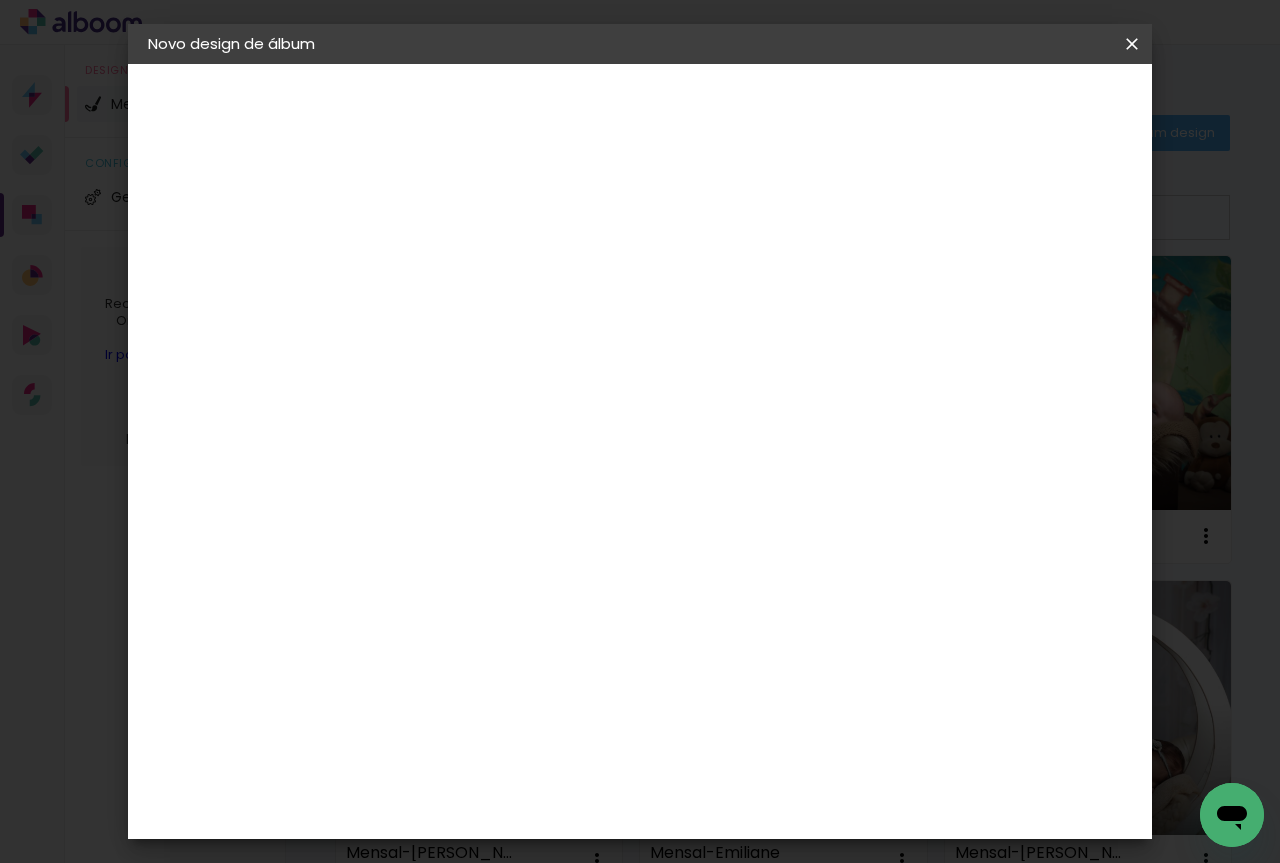 click at bounding box center (475, 268) 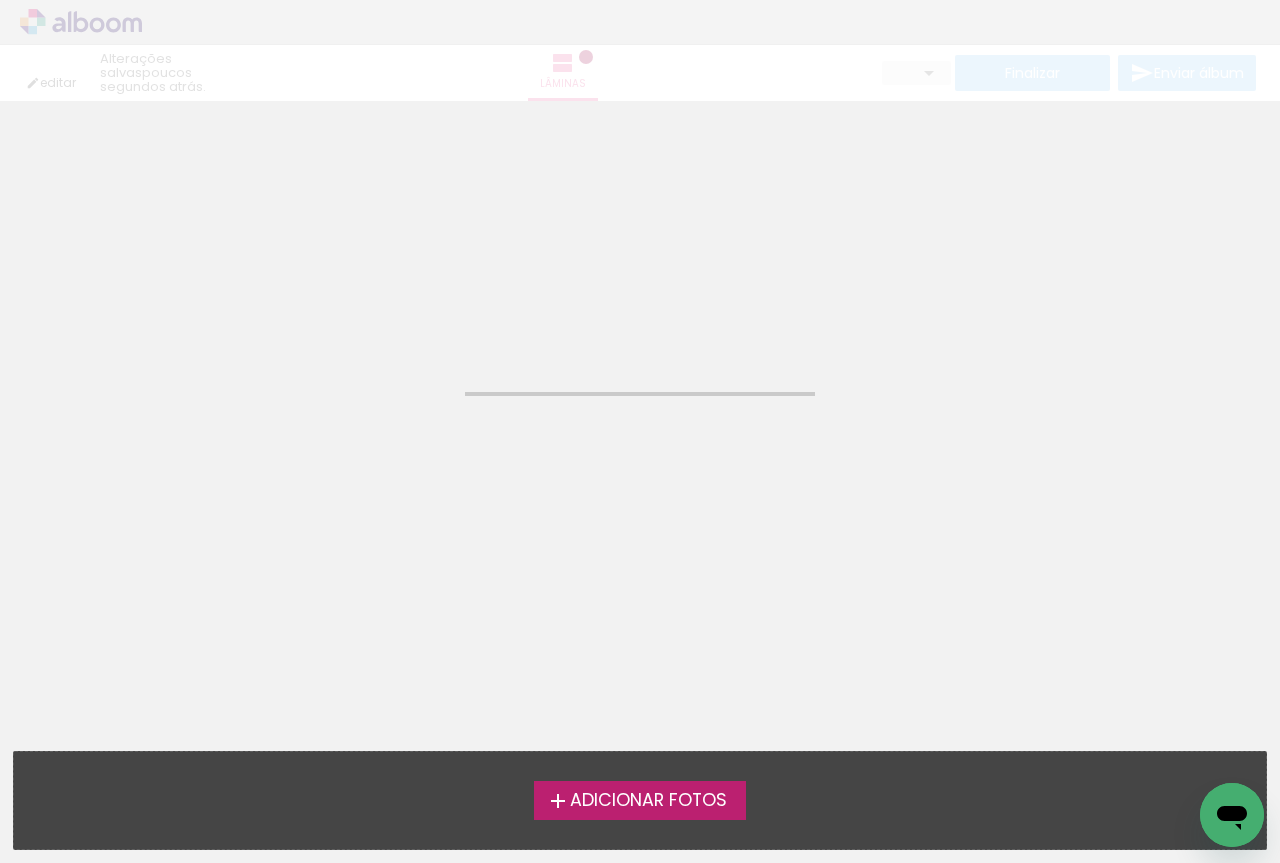 click on "Adicionar Fotos" at bounding box center (648, 801) 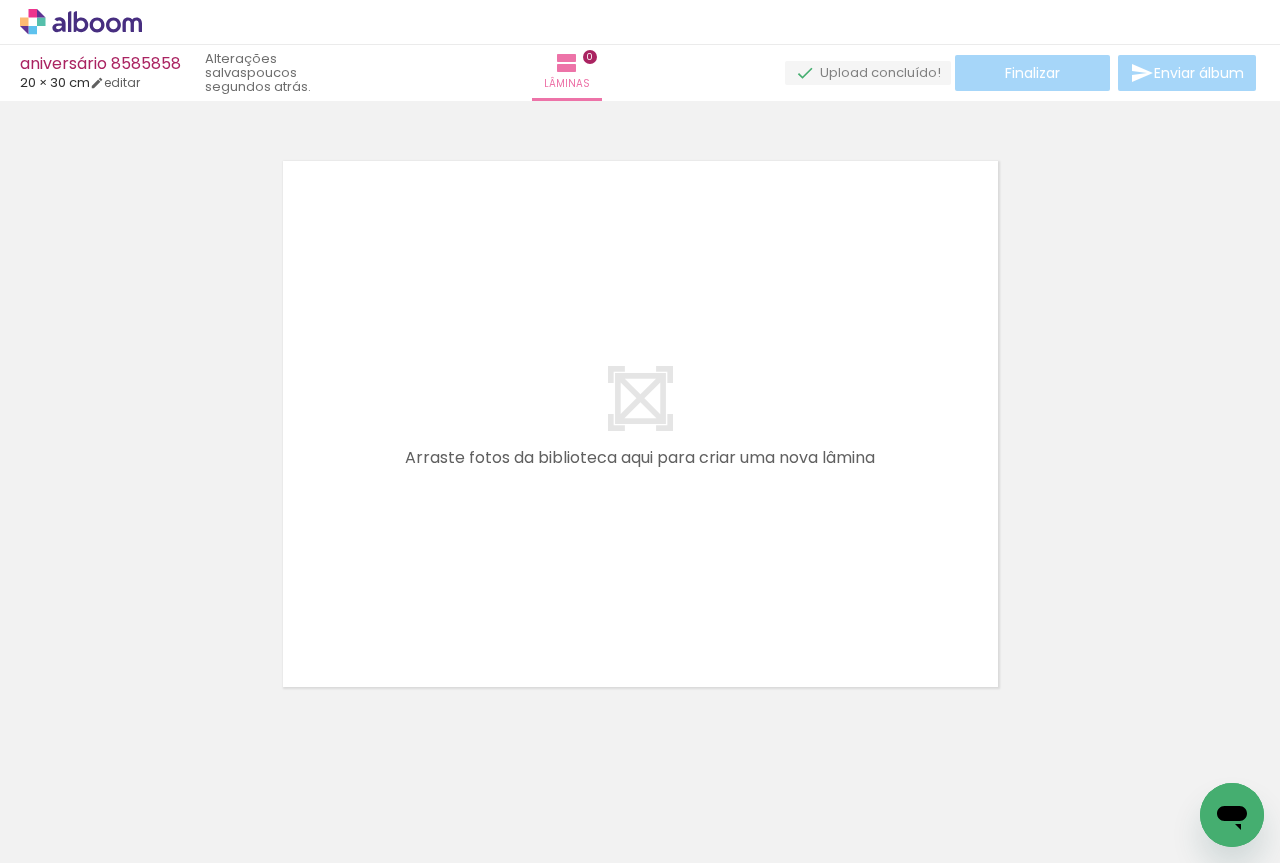 scroll, scrollTop: 26, scrollLeft: 0, axis: vertical 